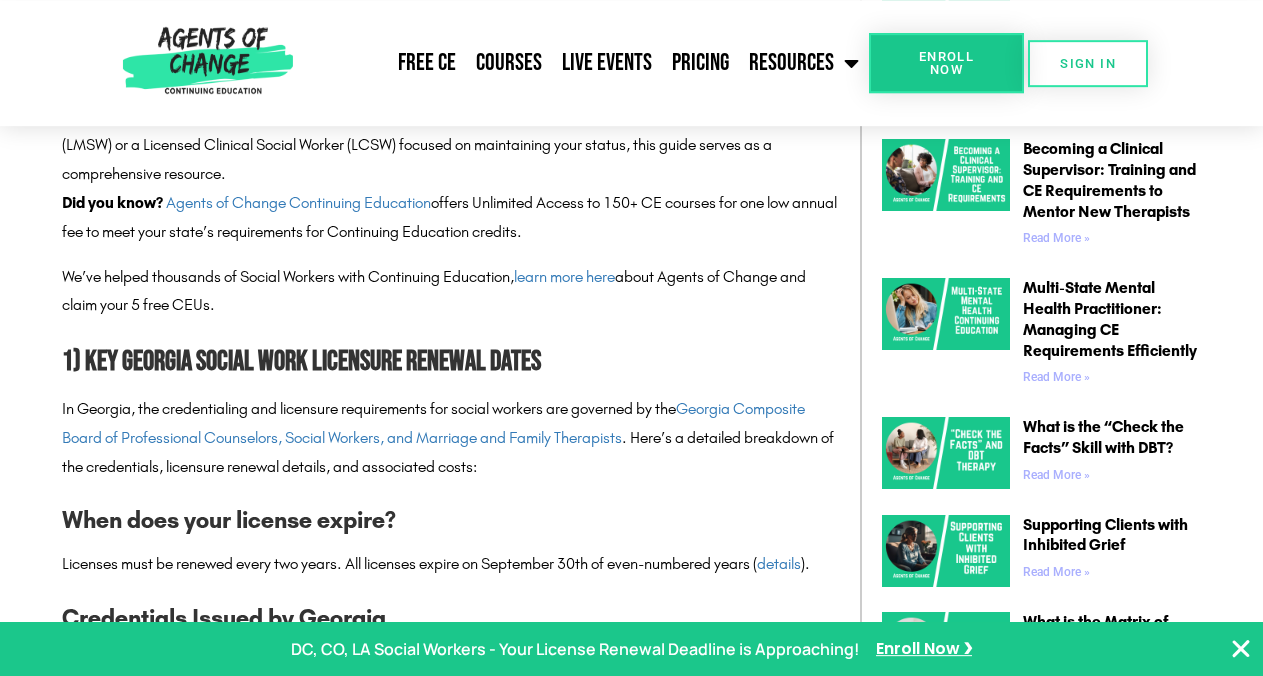 scroll, scrollTop: 1271, scrollLeft: 0, axis: vertical 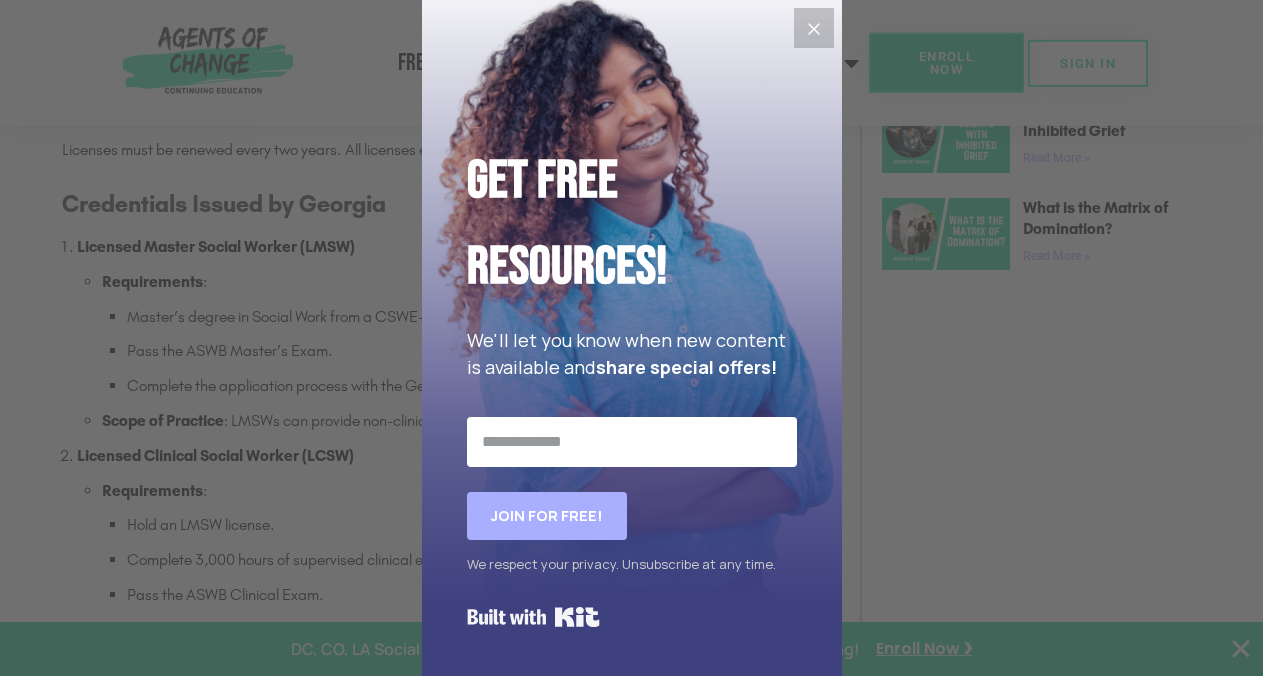 click 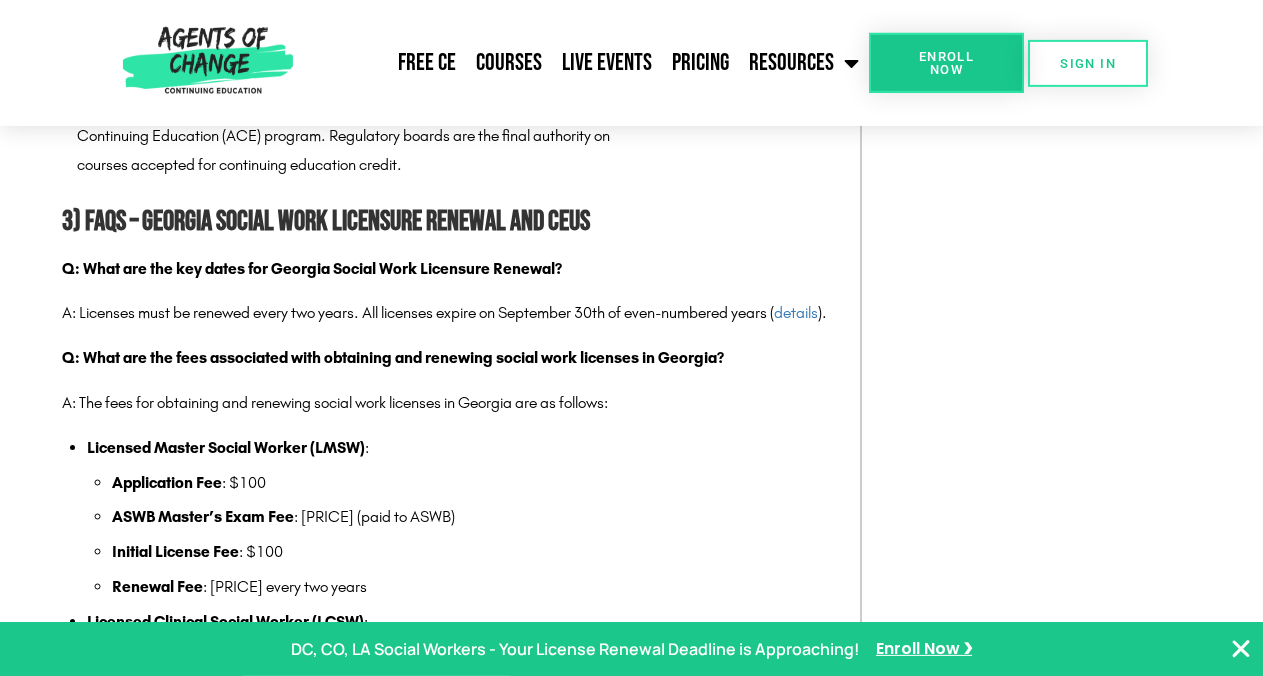 scroll, scrollTop: 3408, scrollLeft: 0, axis: vertical 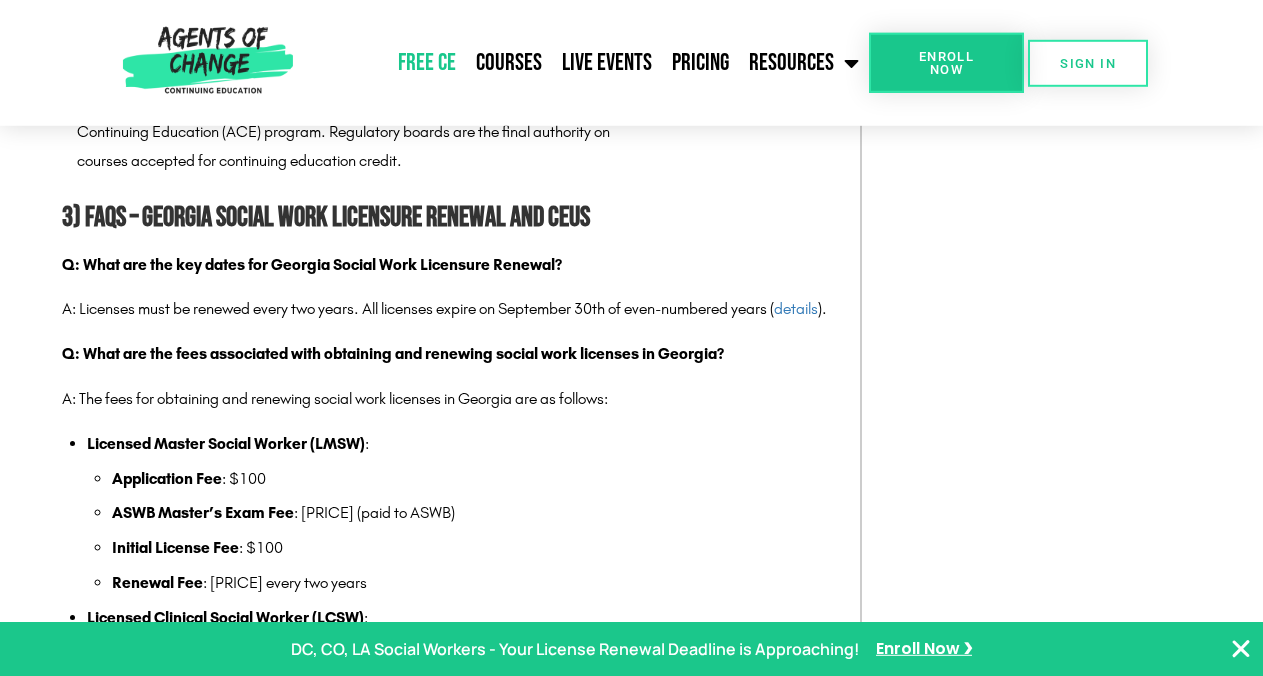 click on "Free CE" 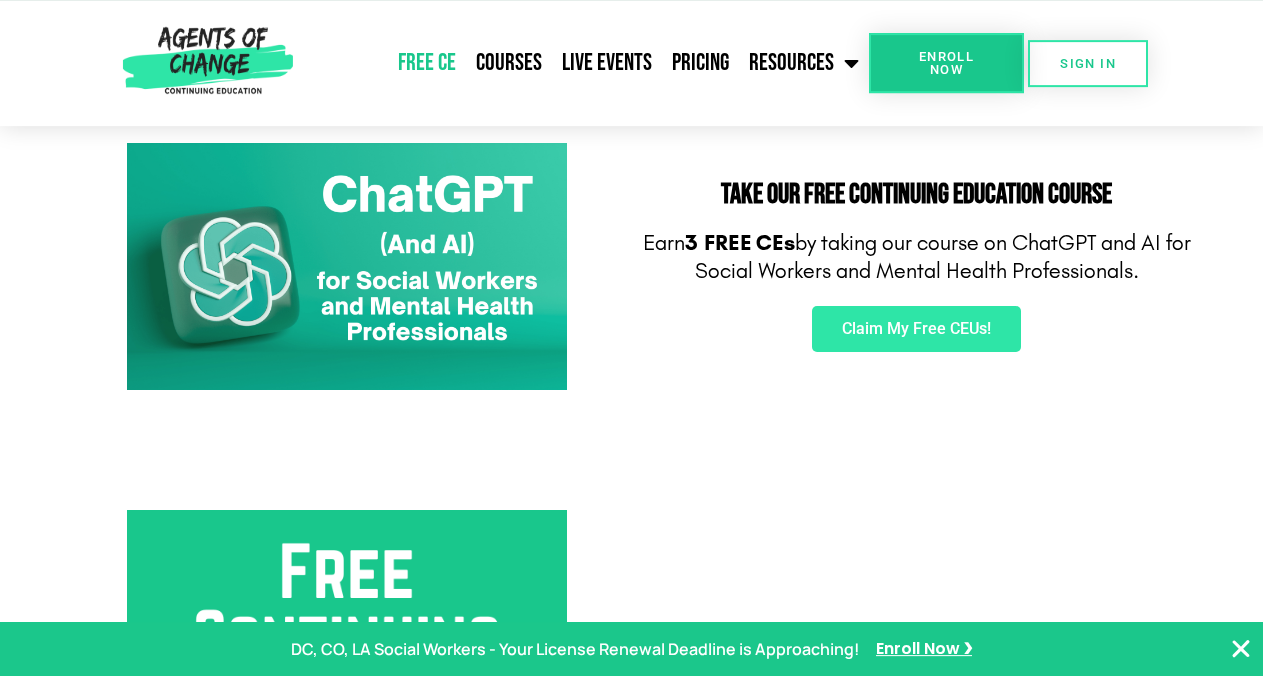 scroll, scrollTop: 339, scrollLeft: 0, axis: vertical 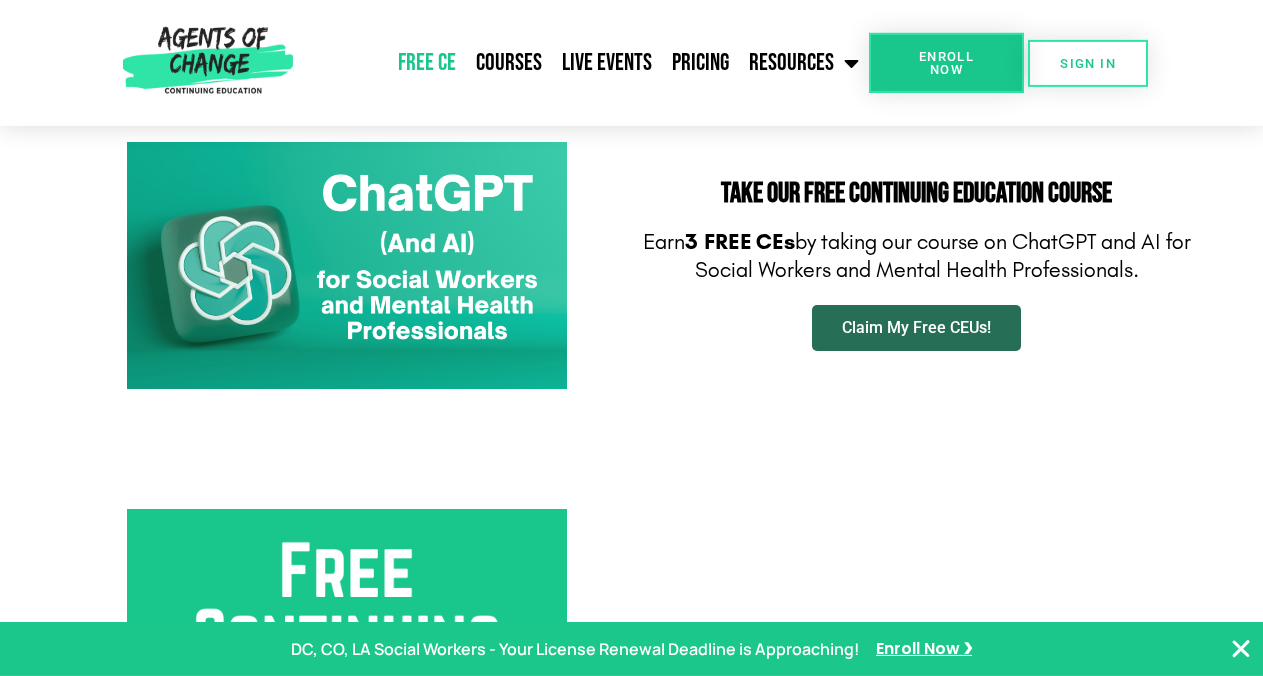 click on "Claim My Free CEUs!" at bounding box center [916, 328] 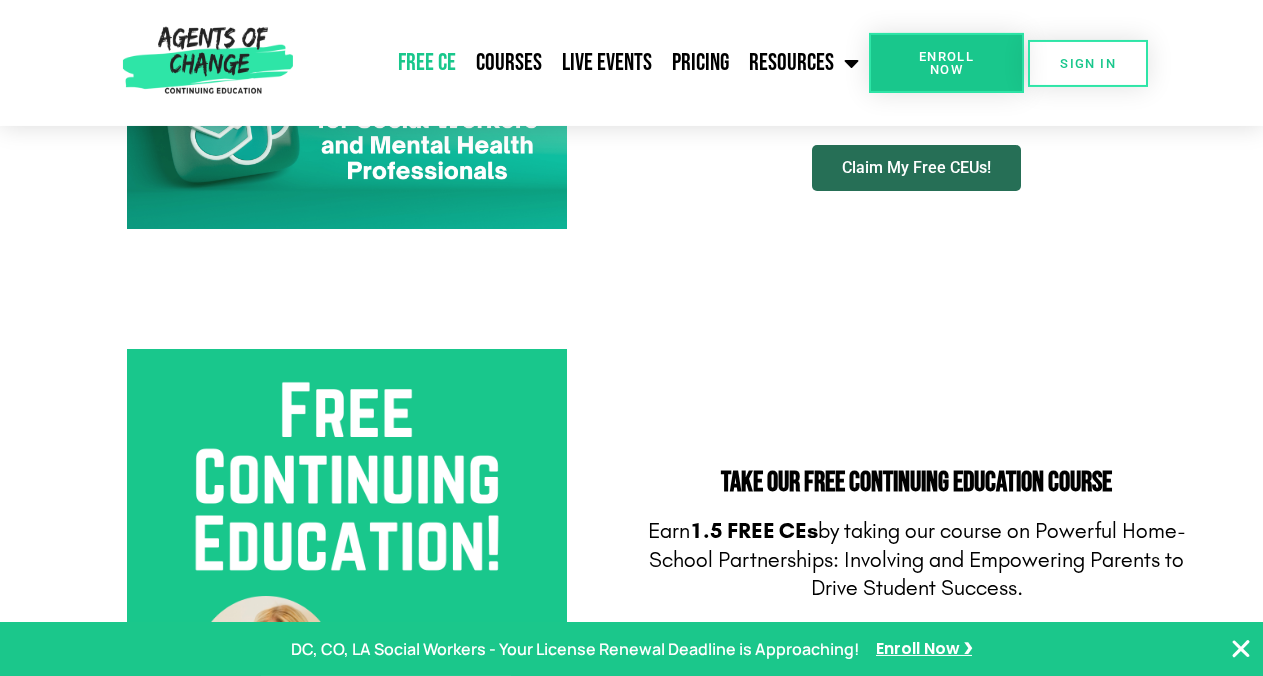 scroll, scrollTop: 502, scrollLeft: 0, axis: vertical 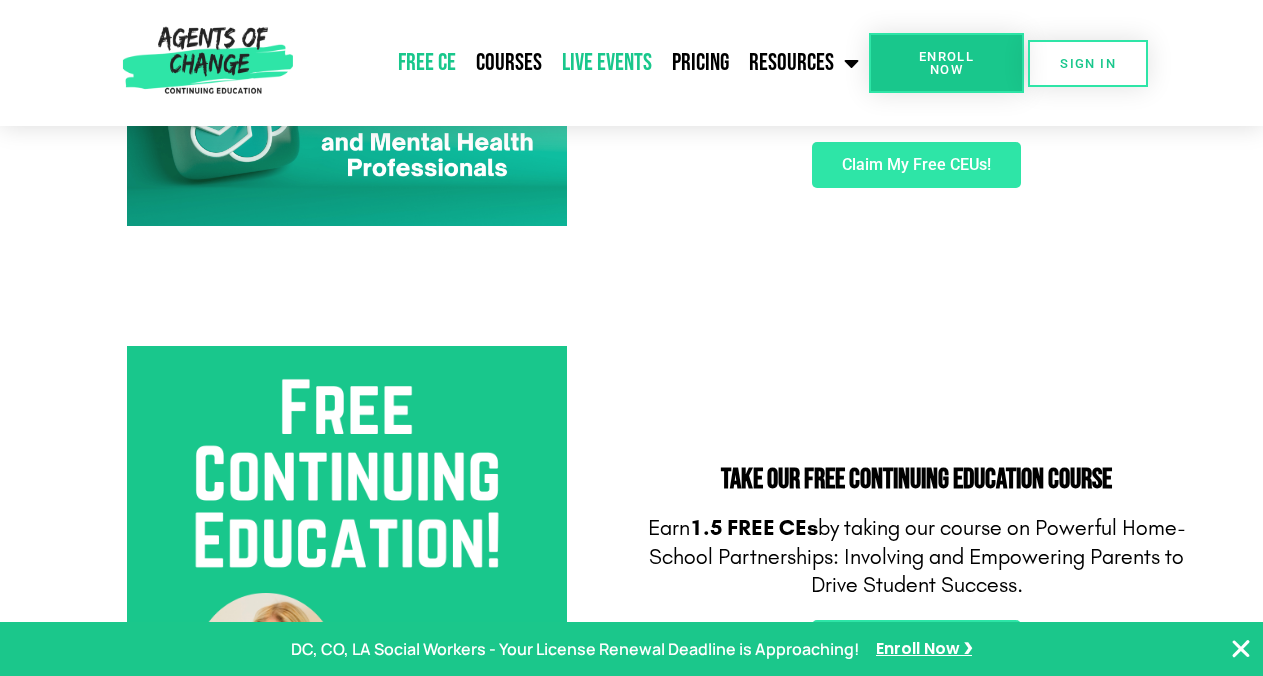 click on "Live Events" 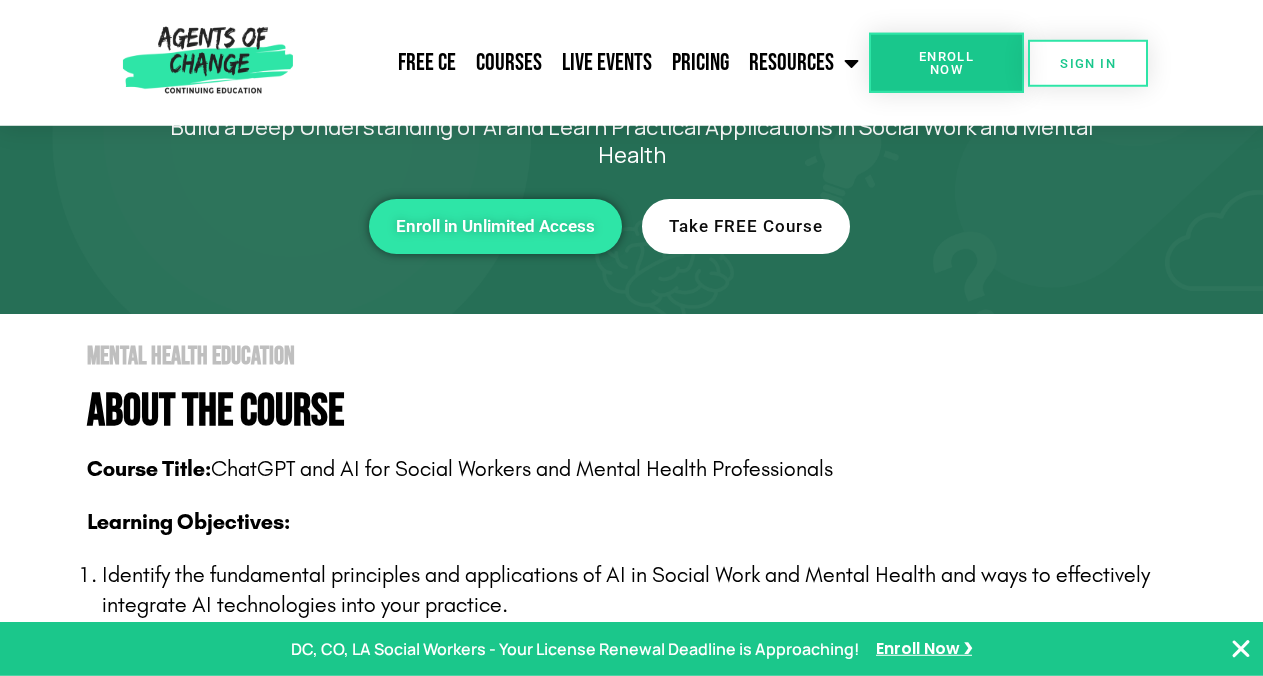 scroll, scrollTop: 147, scrollLeft: 0, axis: vertical 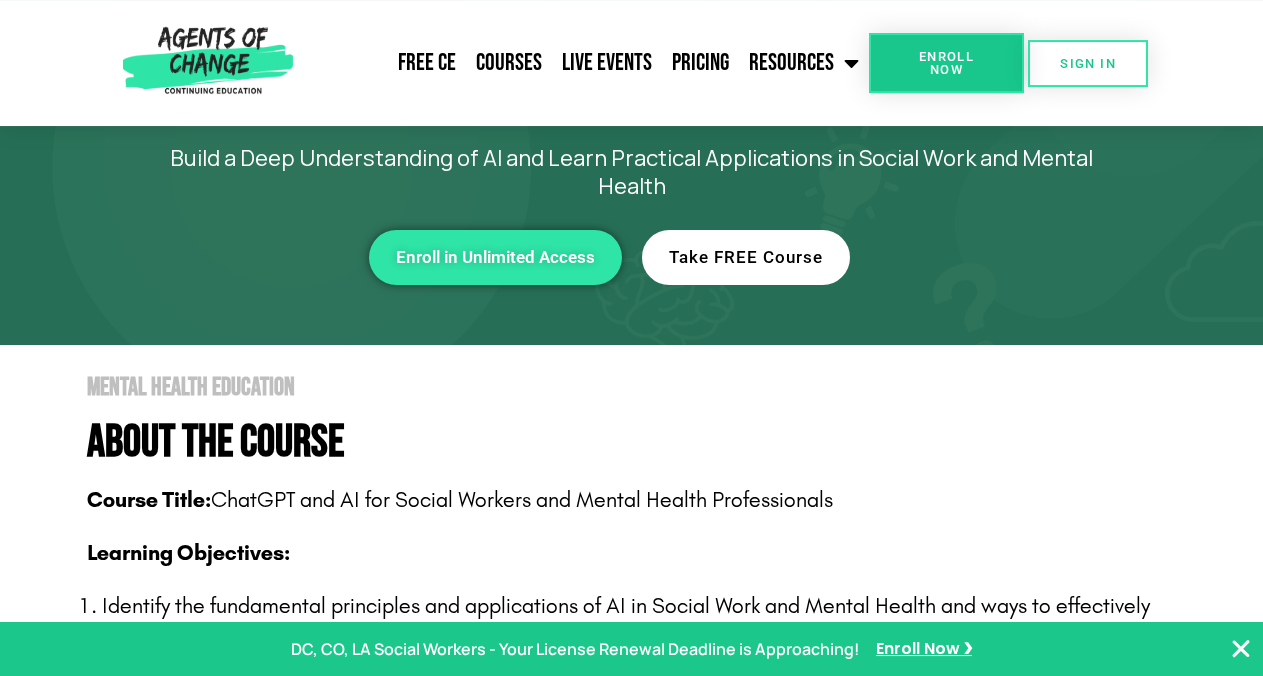 click on "Take FREE Course" at bounding box center (746, 257) 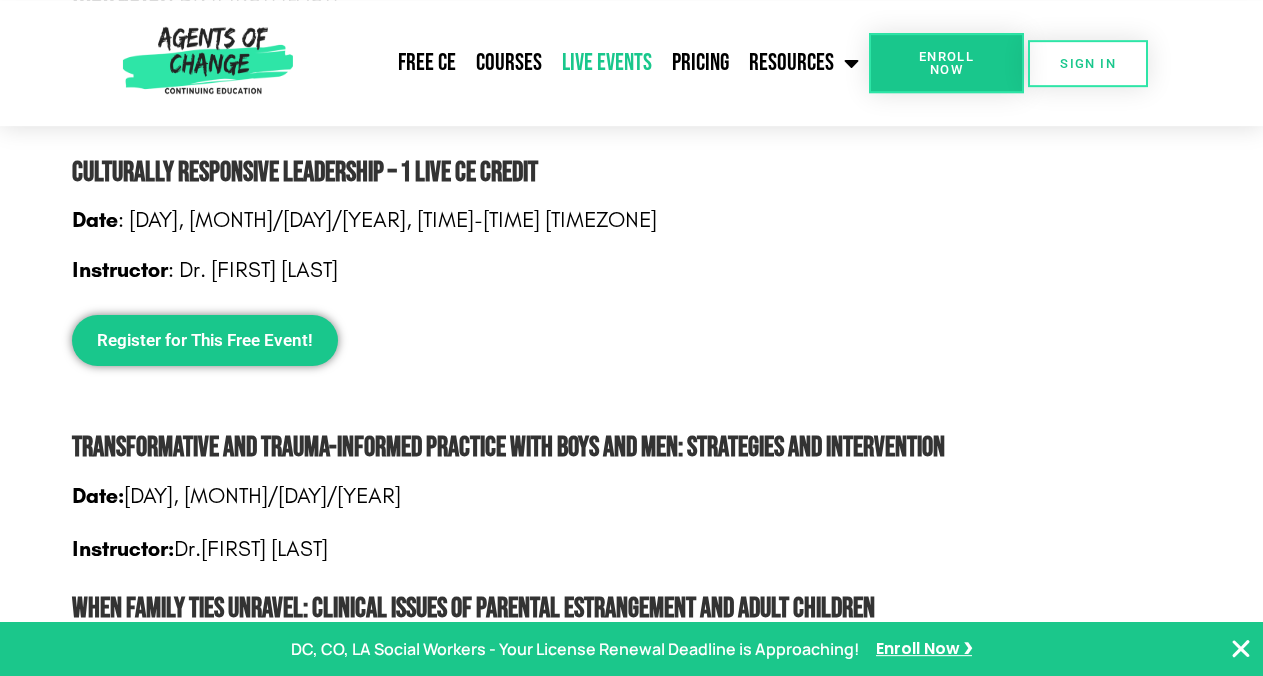 scroll, scrollTop: 2372, scrollLeft: 0, axis: vertical 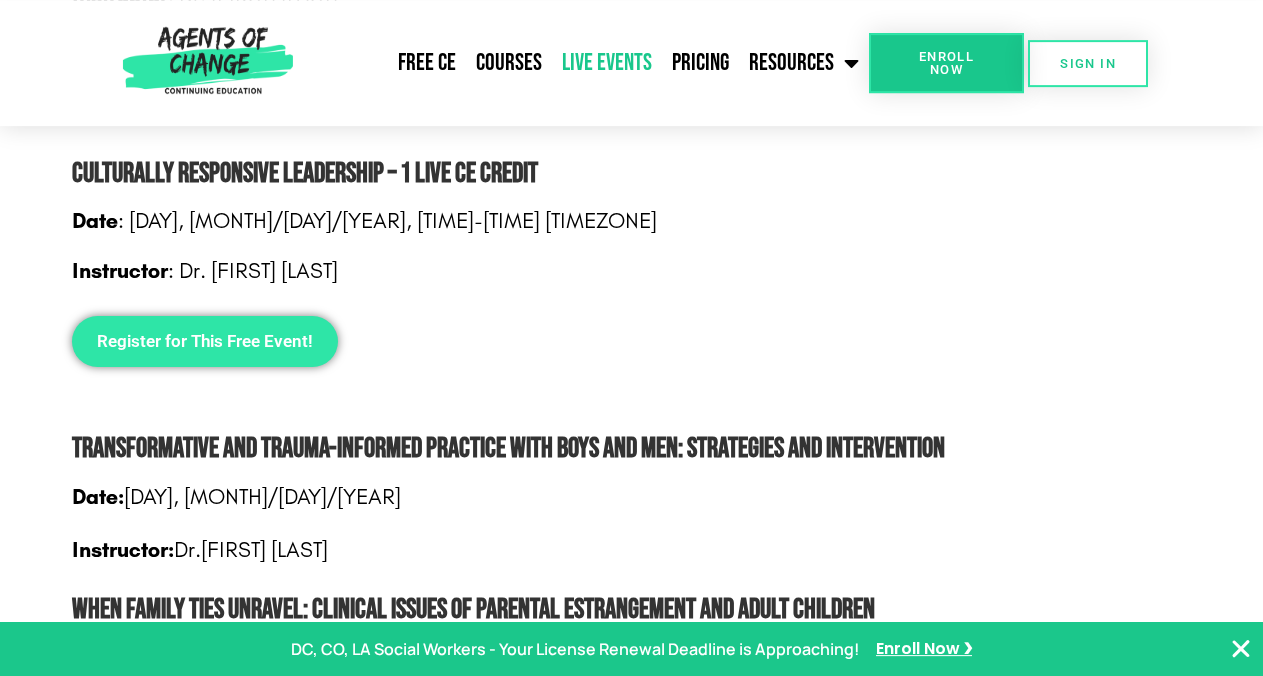 click on "Register for This Free Event!" at bounding box center (205, 341) 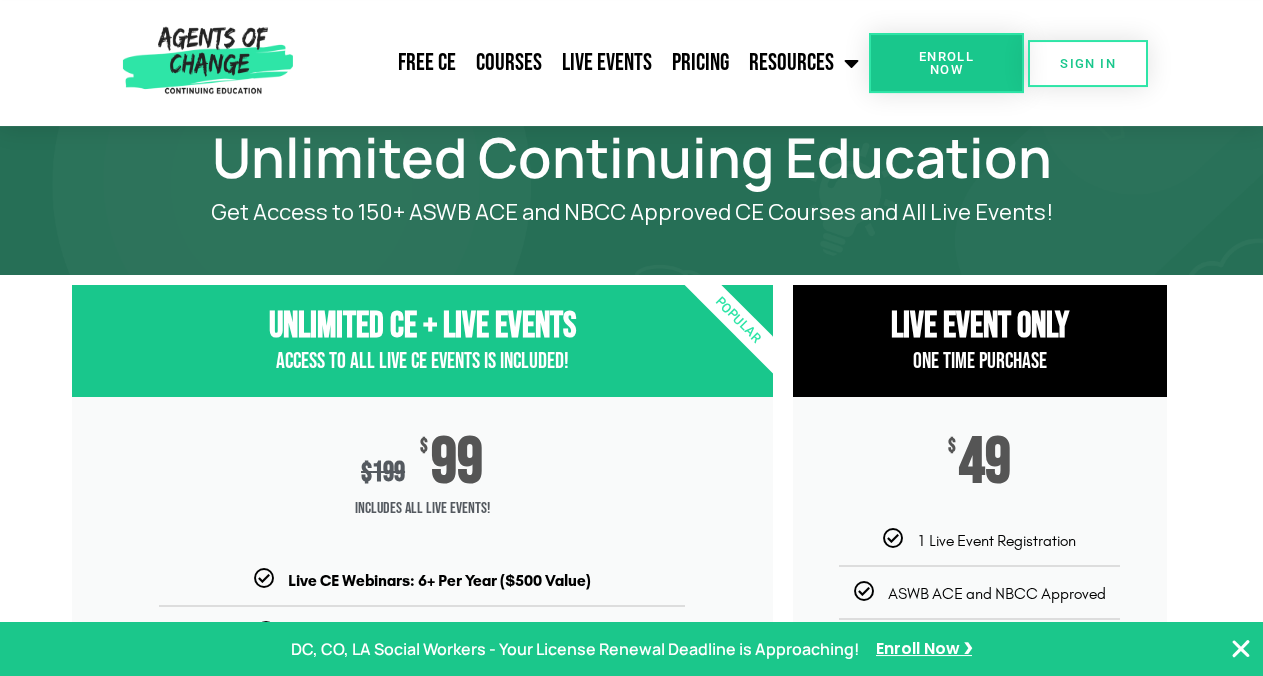 scroll, scrollTop: 0, scrollLeft: 0, axis: both 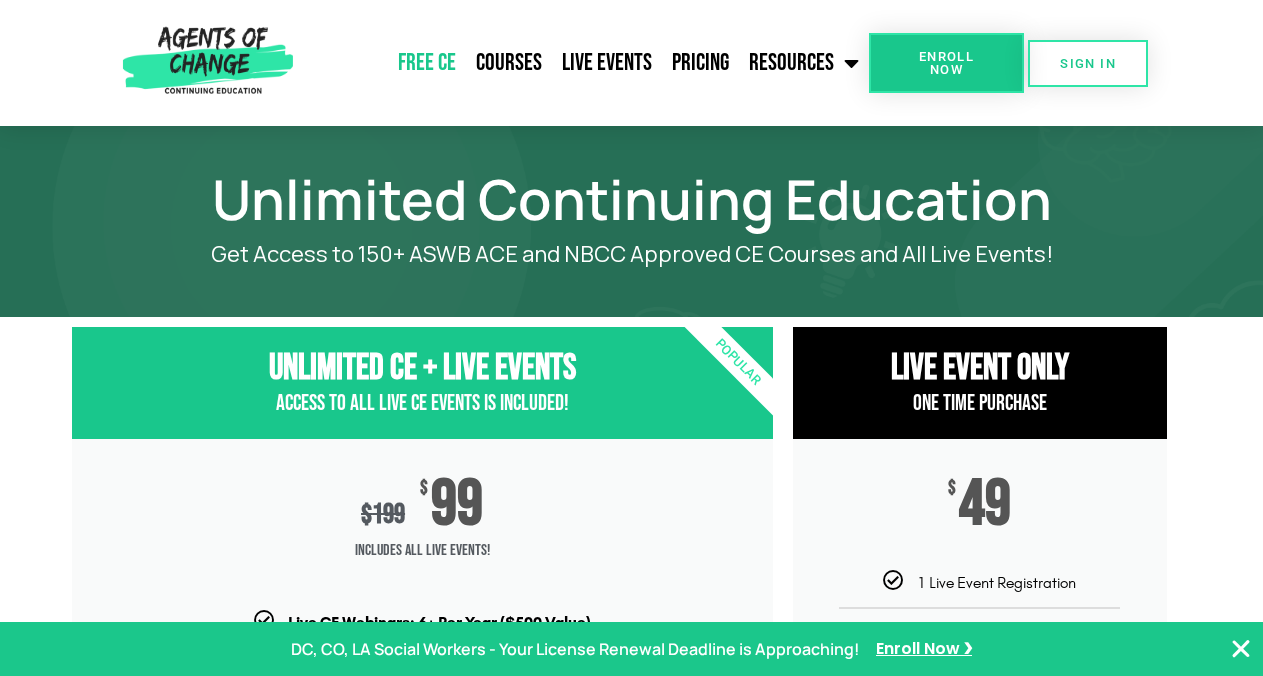 click on "Free CE" 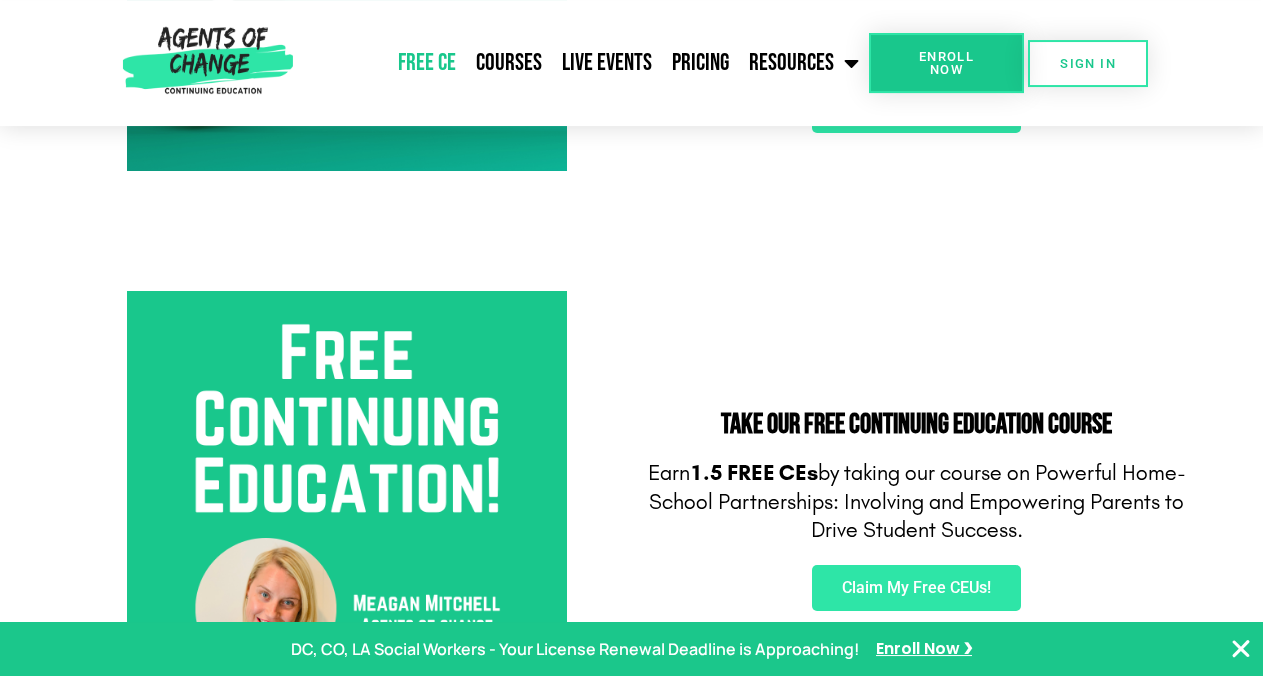 scroll, scrollTop: 684, scrollLeft: 0, axis: vertical 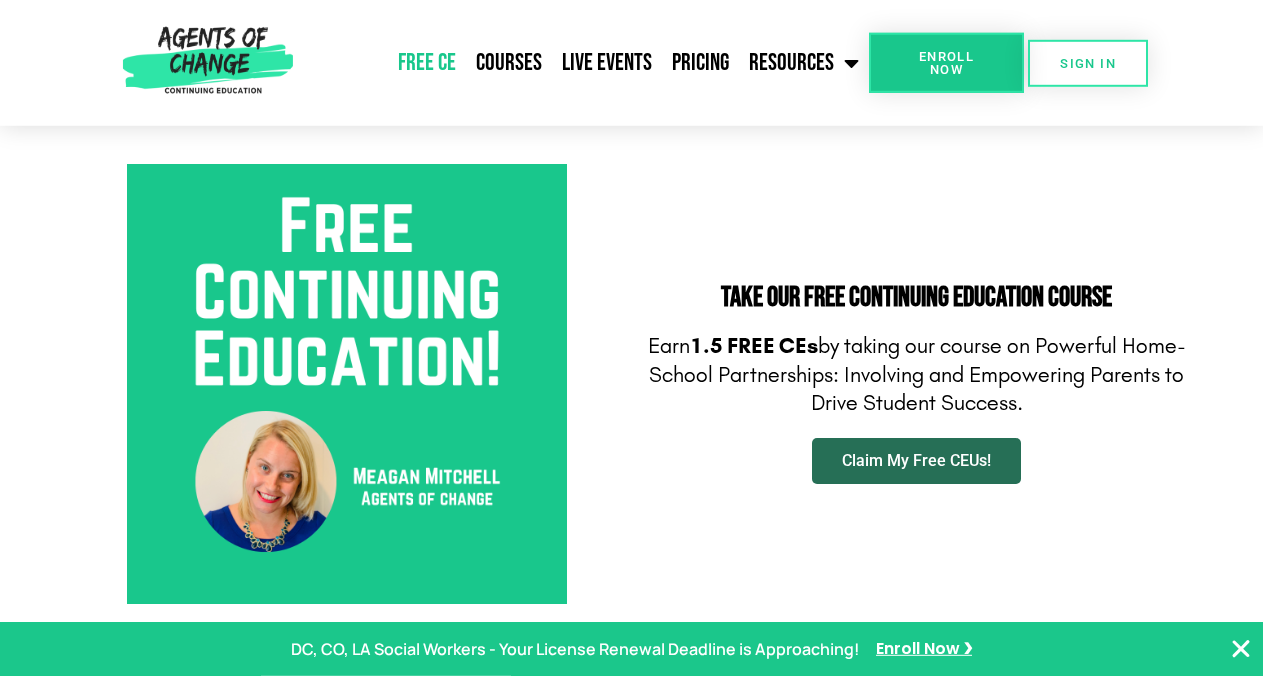 click on "Claim My Free CEUs!" at bounding box center [916, 461] 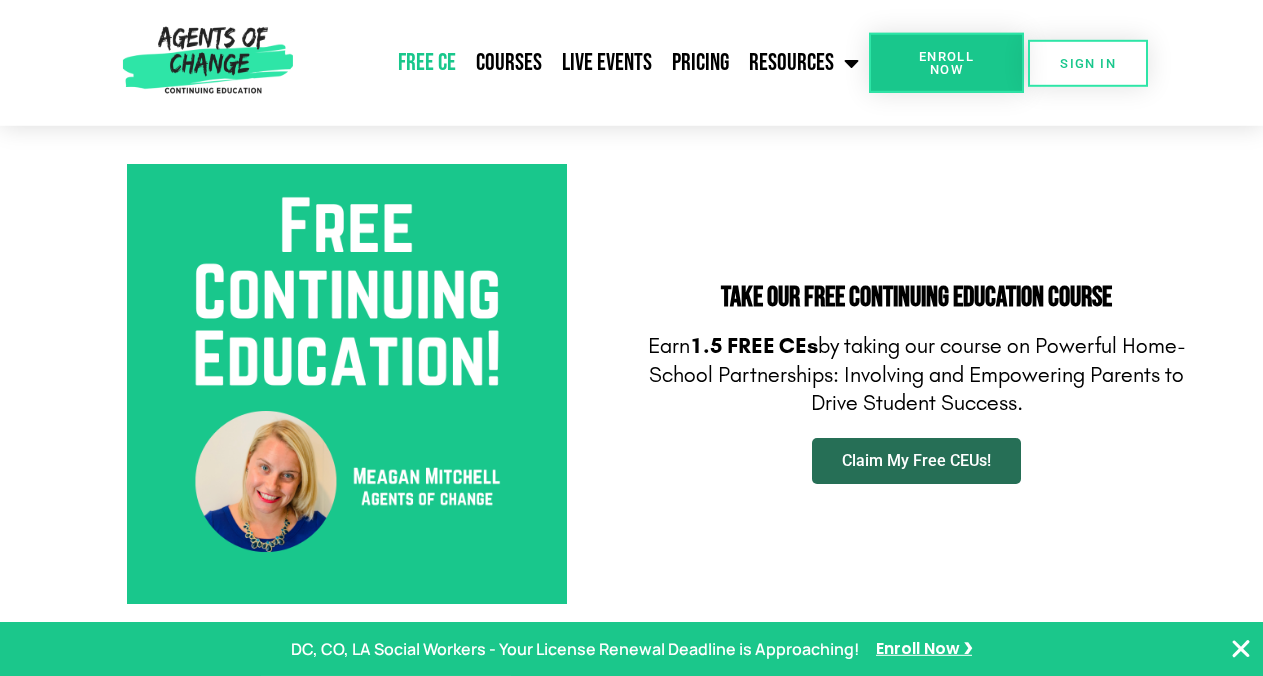 scroll, scrollTop: 296, scrollLeft: 0, axis: vertical 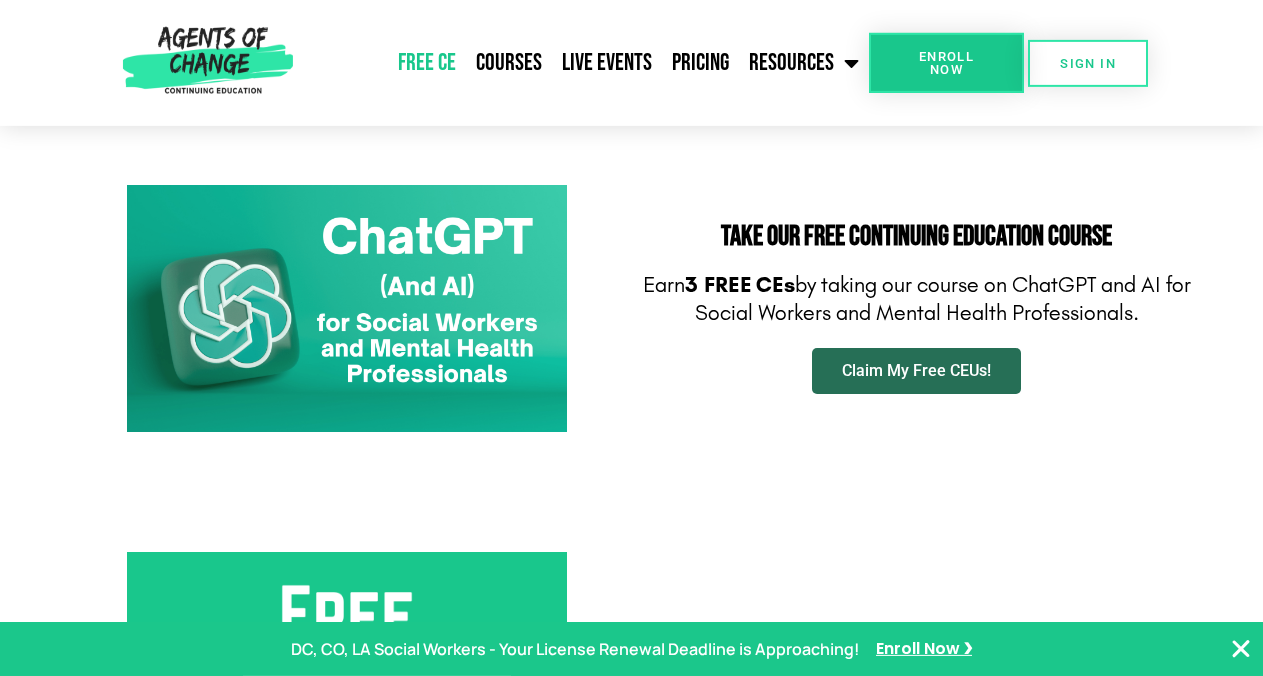 click on "Claim My Free CEUs!" at bounding box center [916, 371] 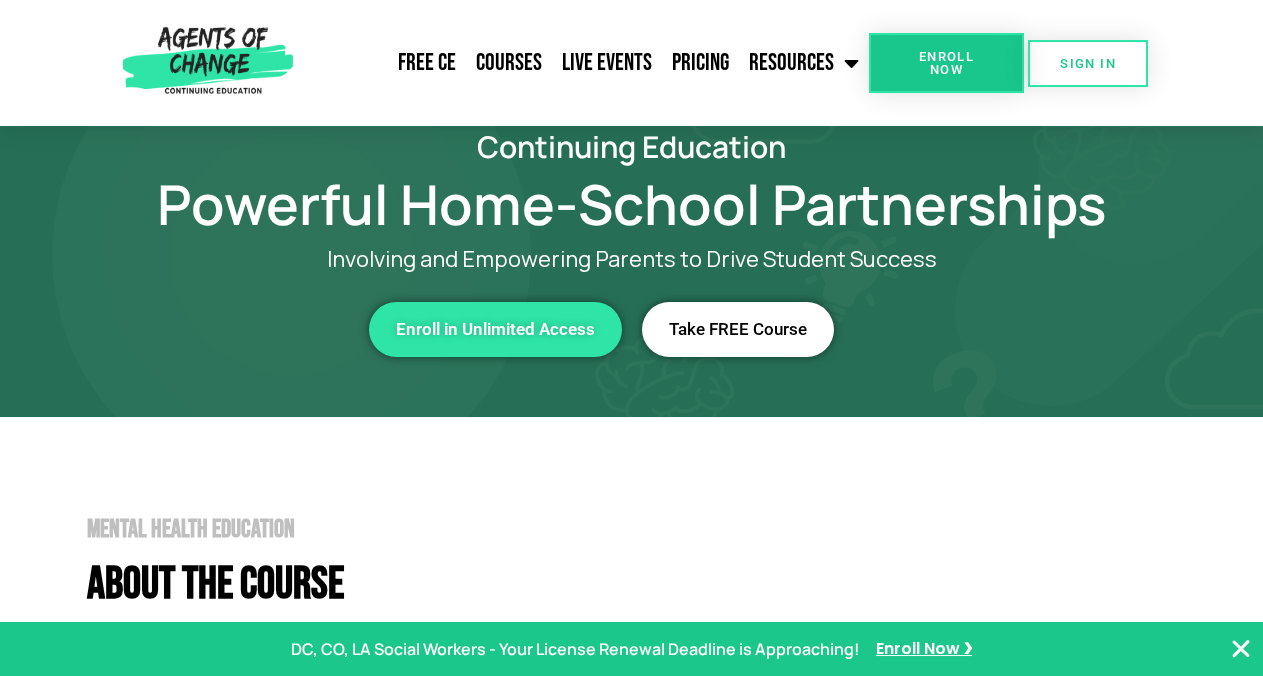 scroll, scrollTop: 0, scrollLeft: 0, axis: both 